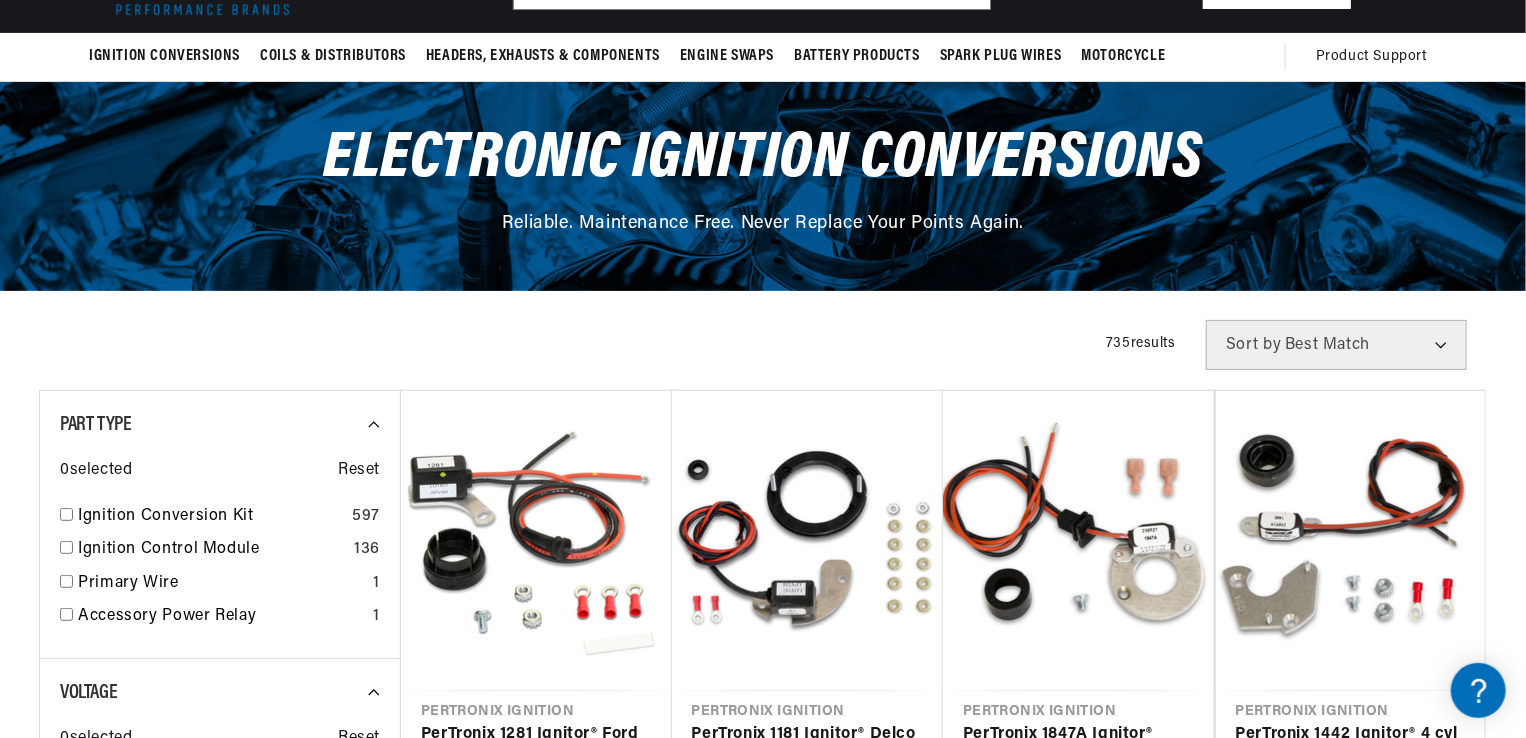 scroll, scrollTop: 154, scrollLeft: 0, axis: vertical 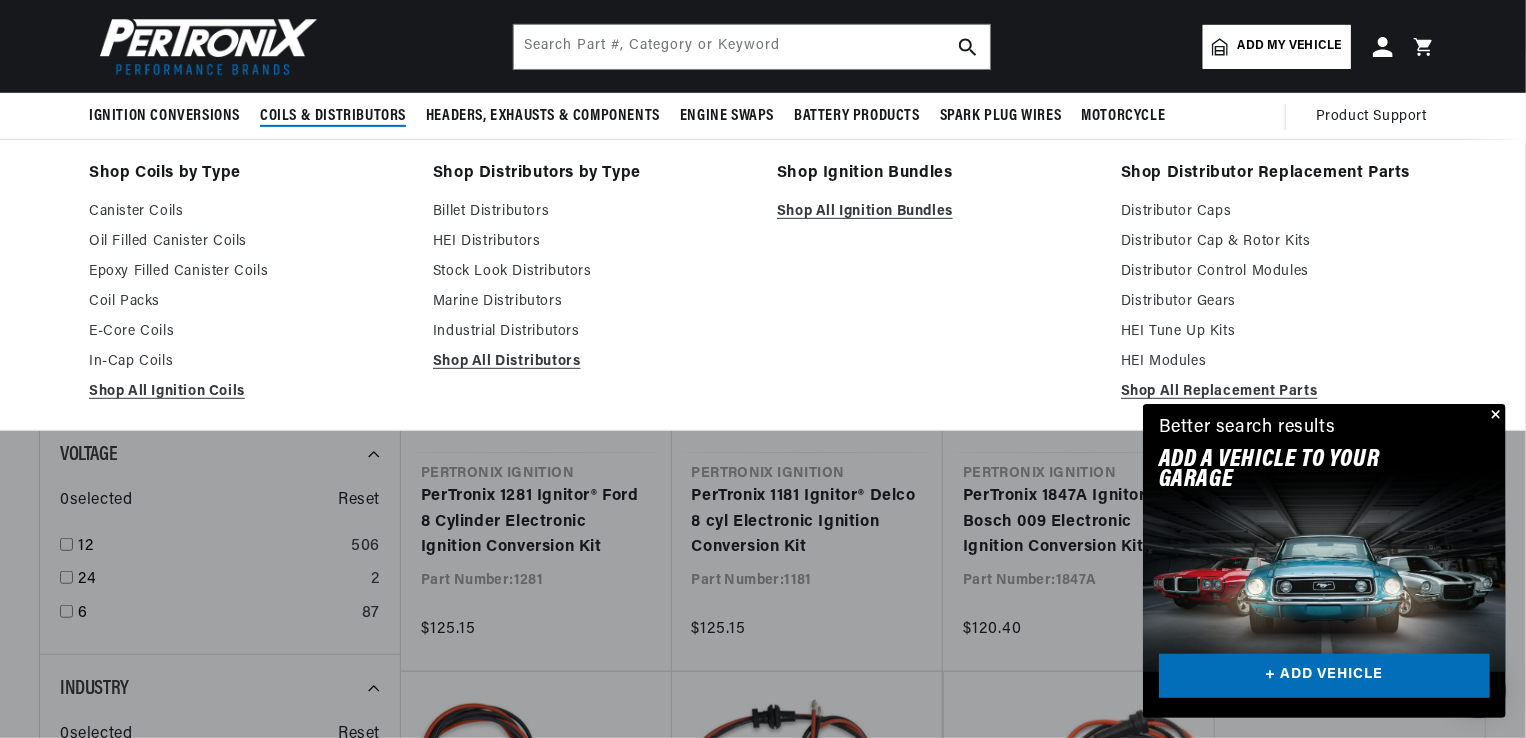 click on "Shop Ignition Bundles
Shop All Ignition Bundles" at bounding box center (935, 285) 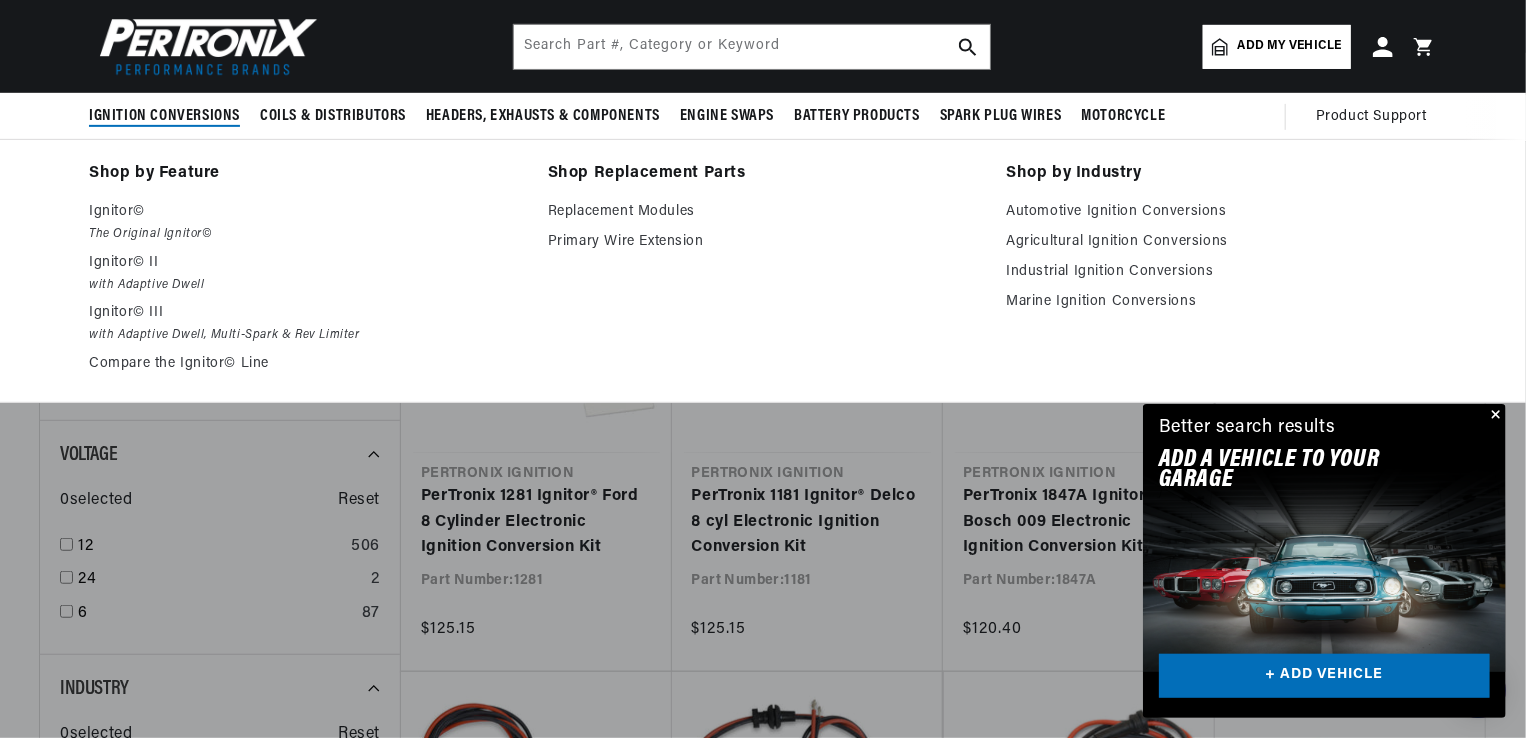 click on "Ignition Conversions" at bounding box center [164, 116] 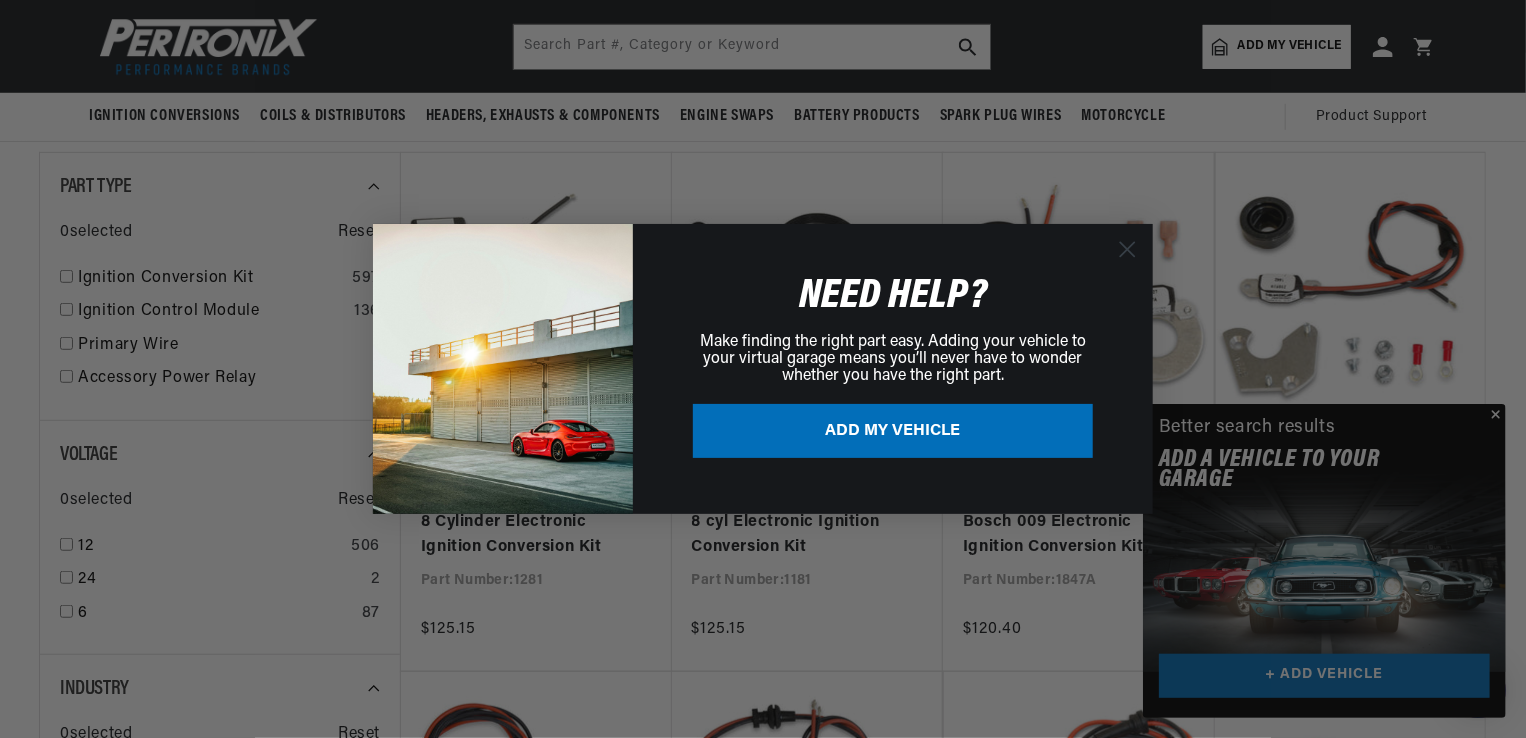 scroll, scrollTop: 0, scrollLeft: 0, axis: both 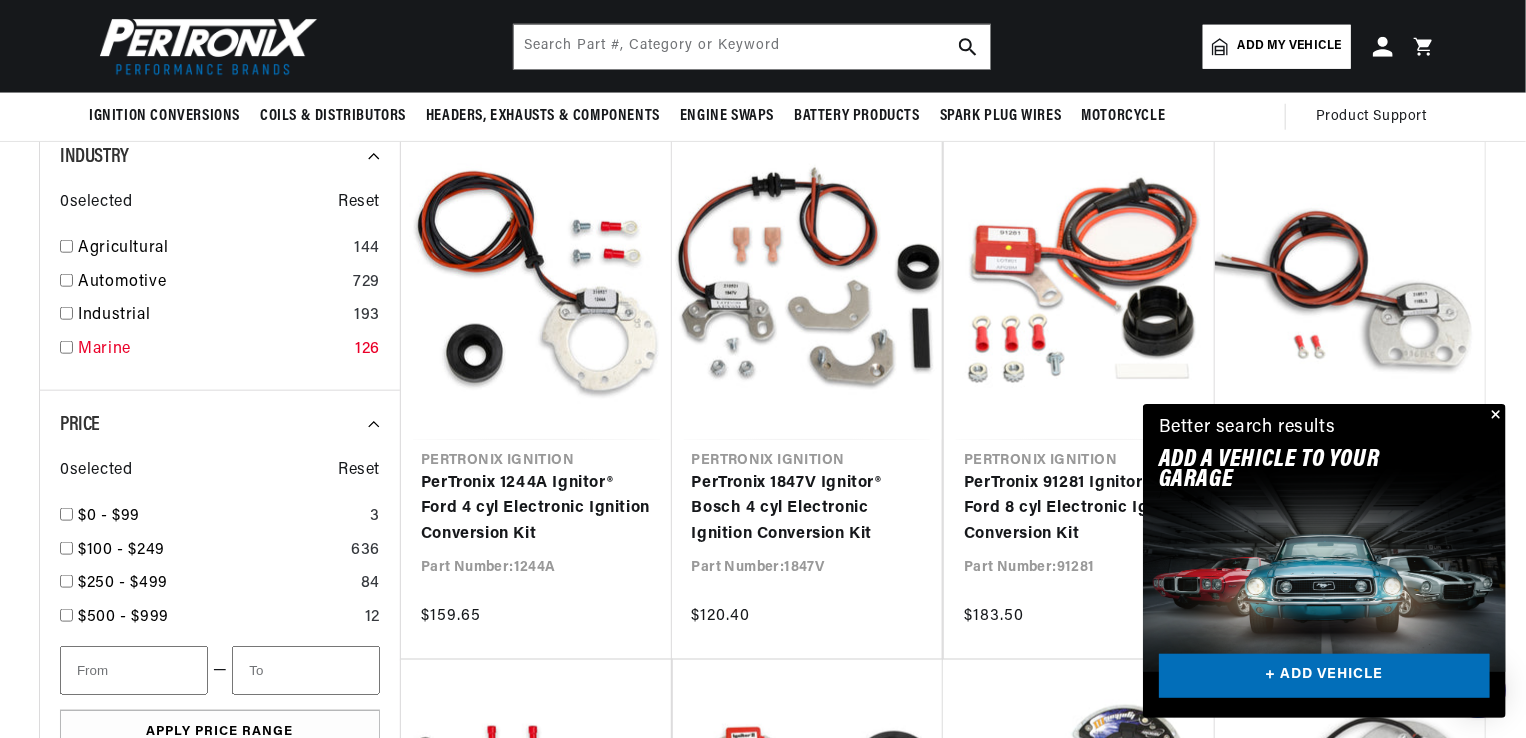 click at bounding box center [66, 347] 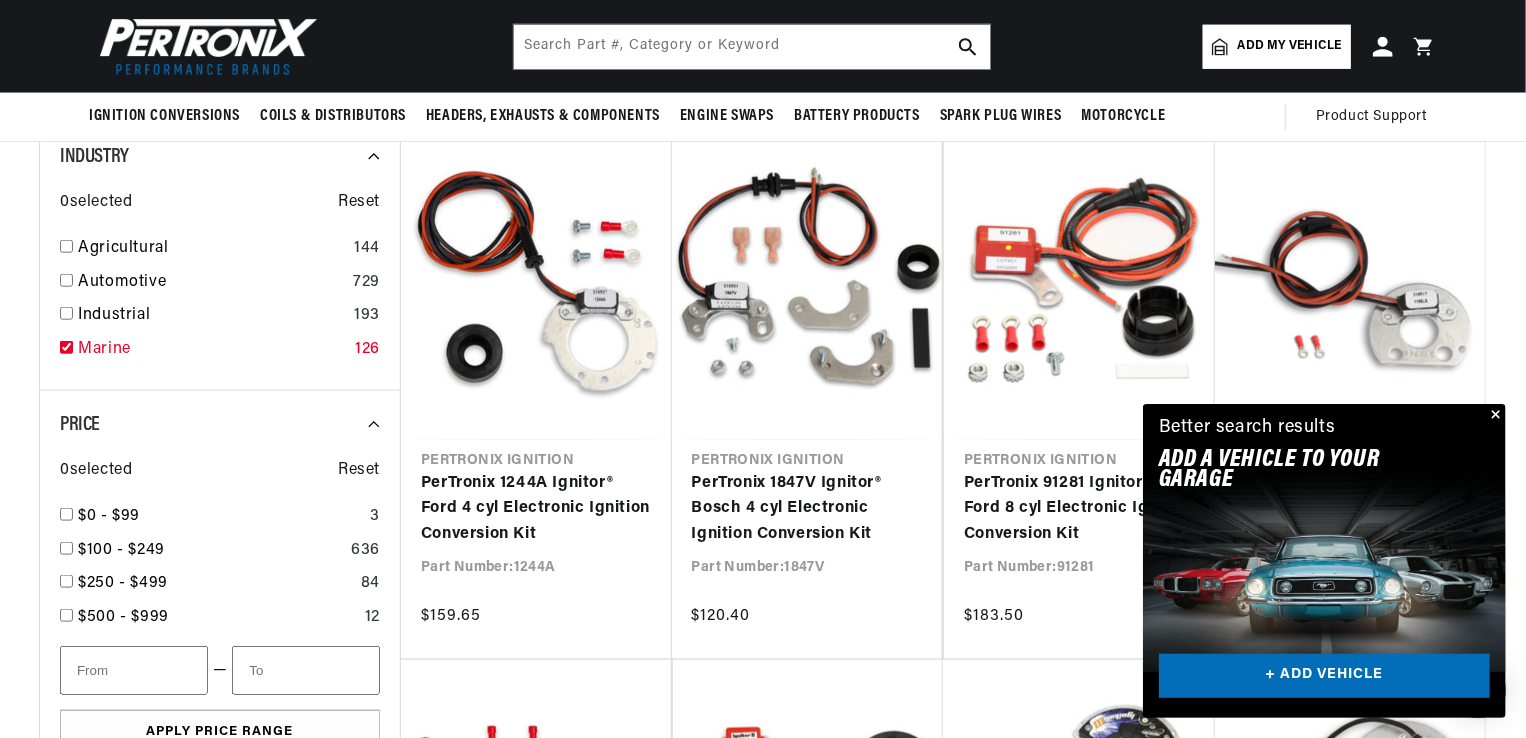 checkbox on "true" 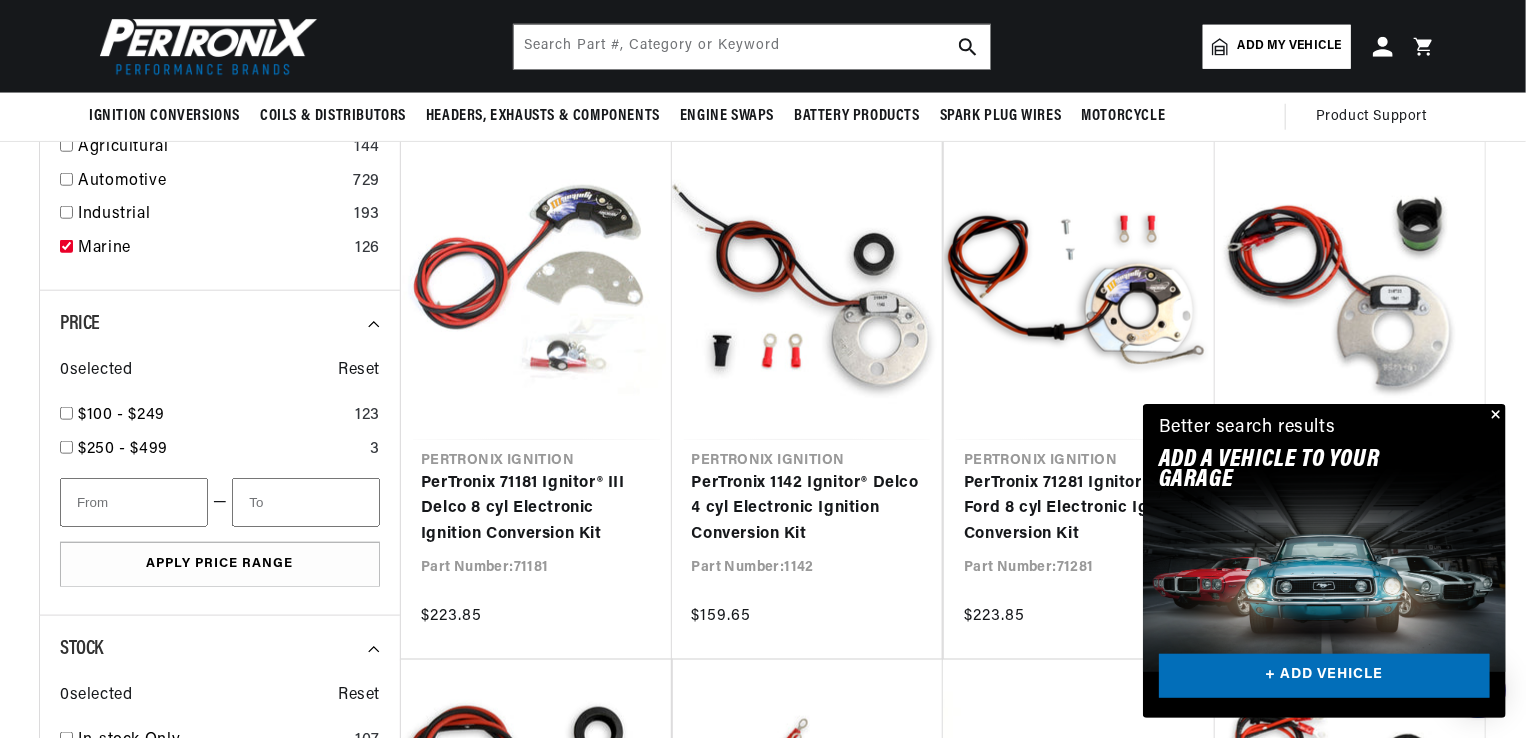 scroll, scrollTop: 0, scrollLeft: 746, axis: horizontal 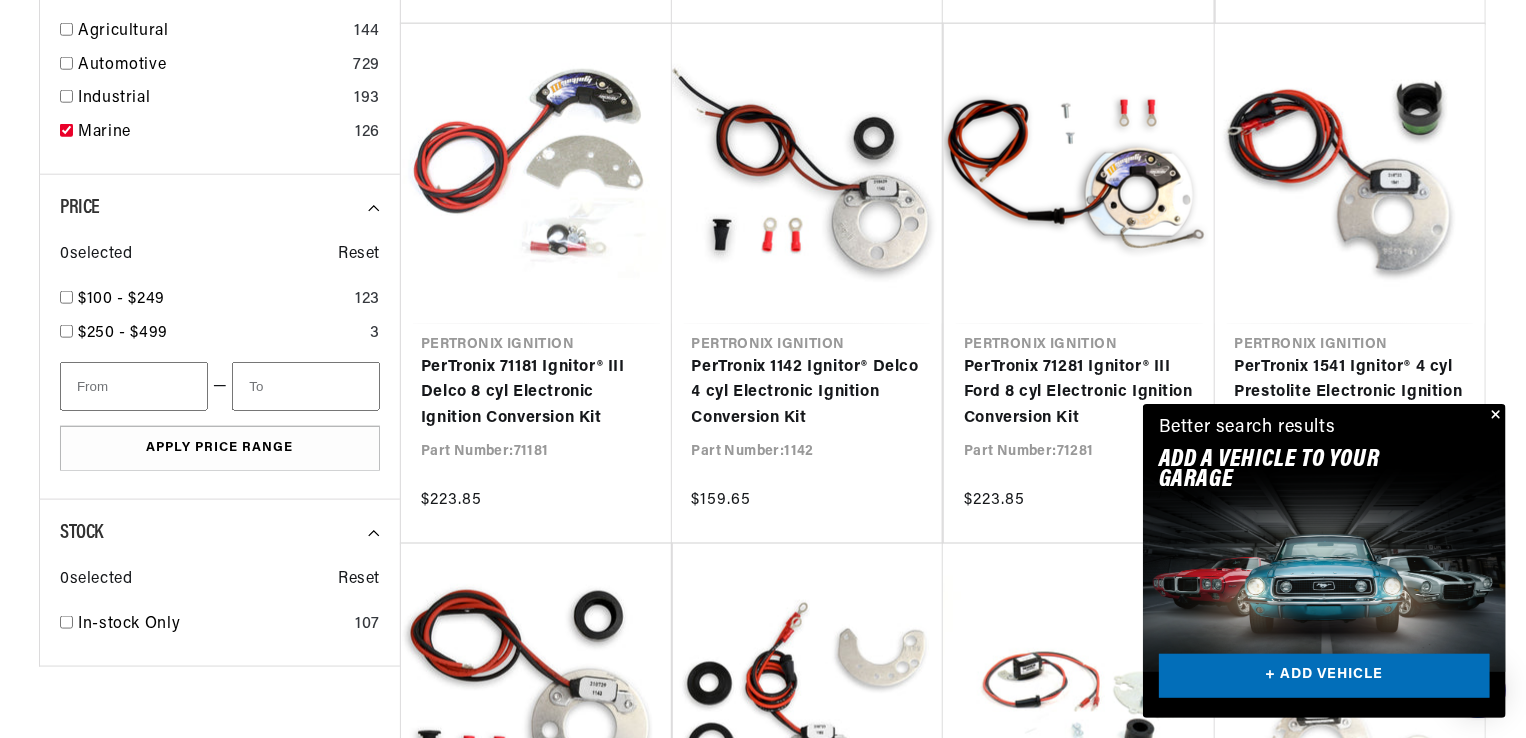 click at bounding box center (1494, 416) 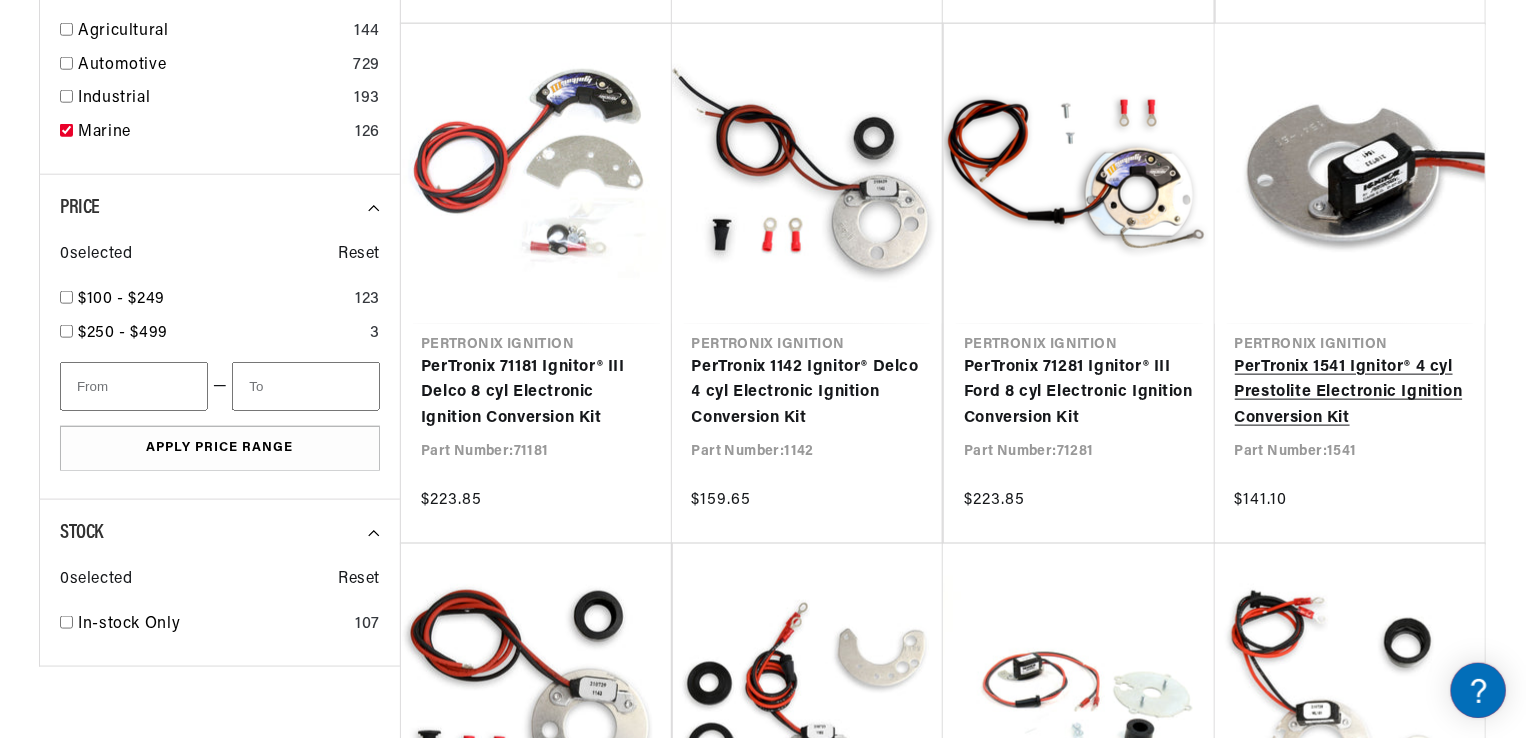 scroll, scrollTop: 0, scrollLeft: 0, axis: both 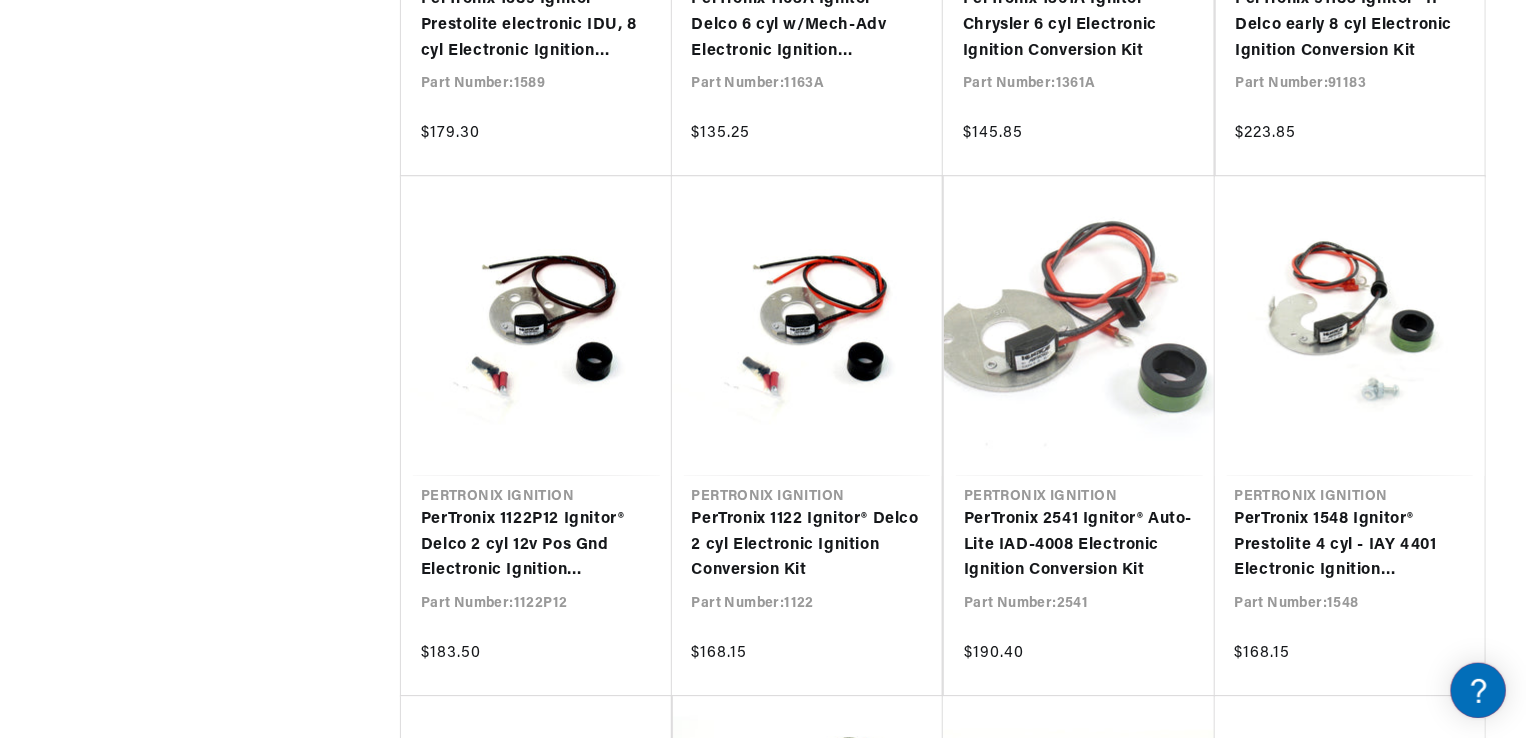 click on "PerTronix 1548 Ignitor® Prestolite 4 cyl - IAY 4401 Electronic Ignition Conversion Kit" at bounding box center (1350, 545) 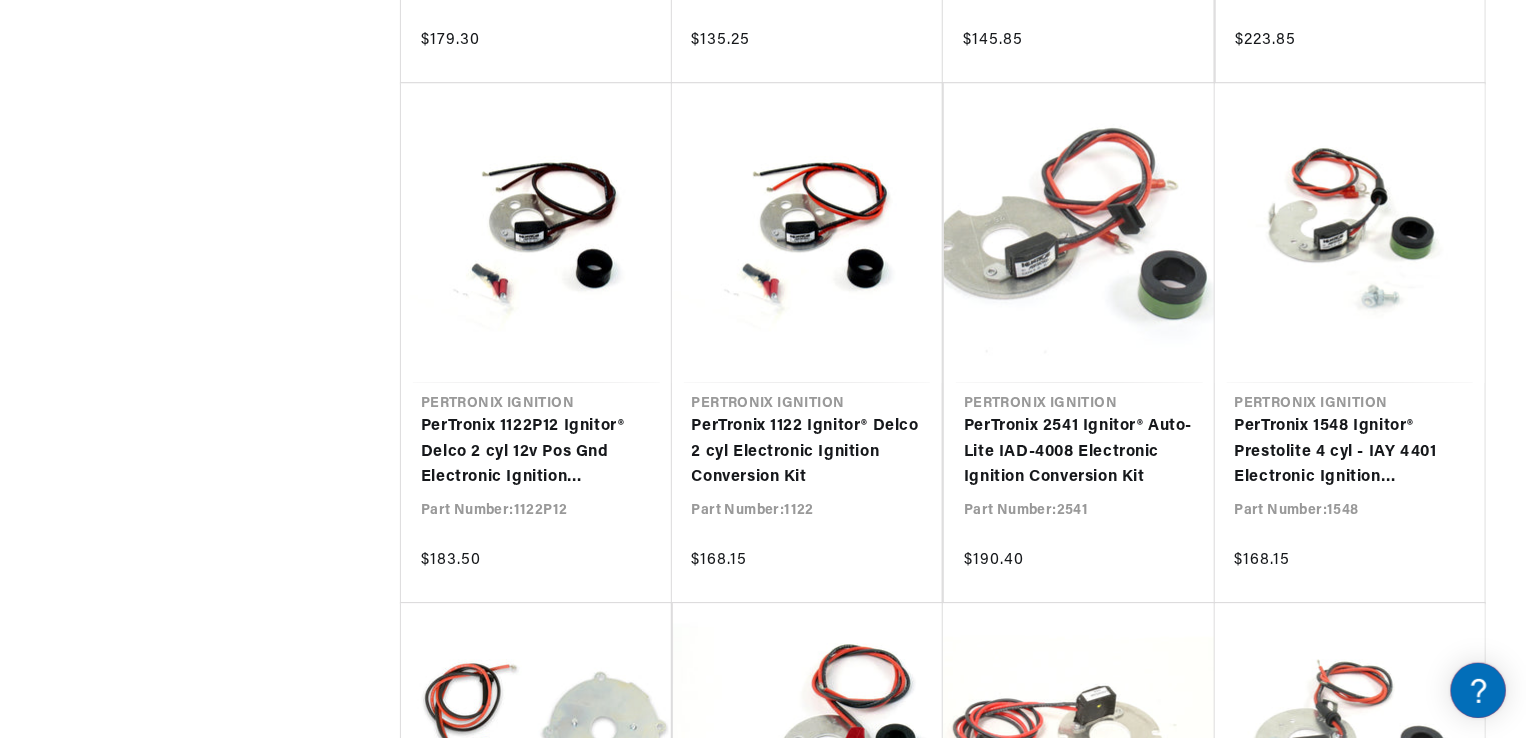 scroll, scrollTop: 2533, scrollLeft: 0, axis: vertical 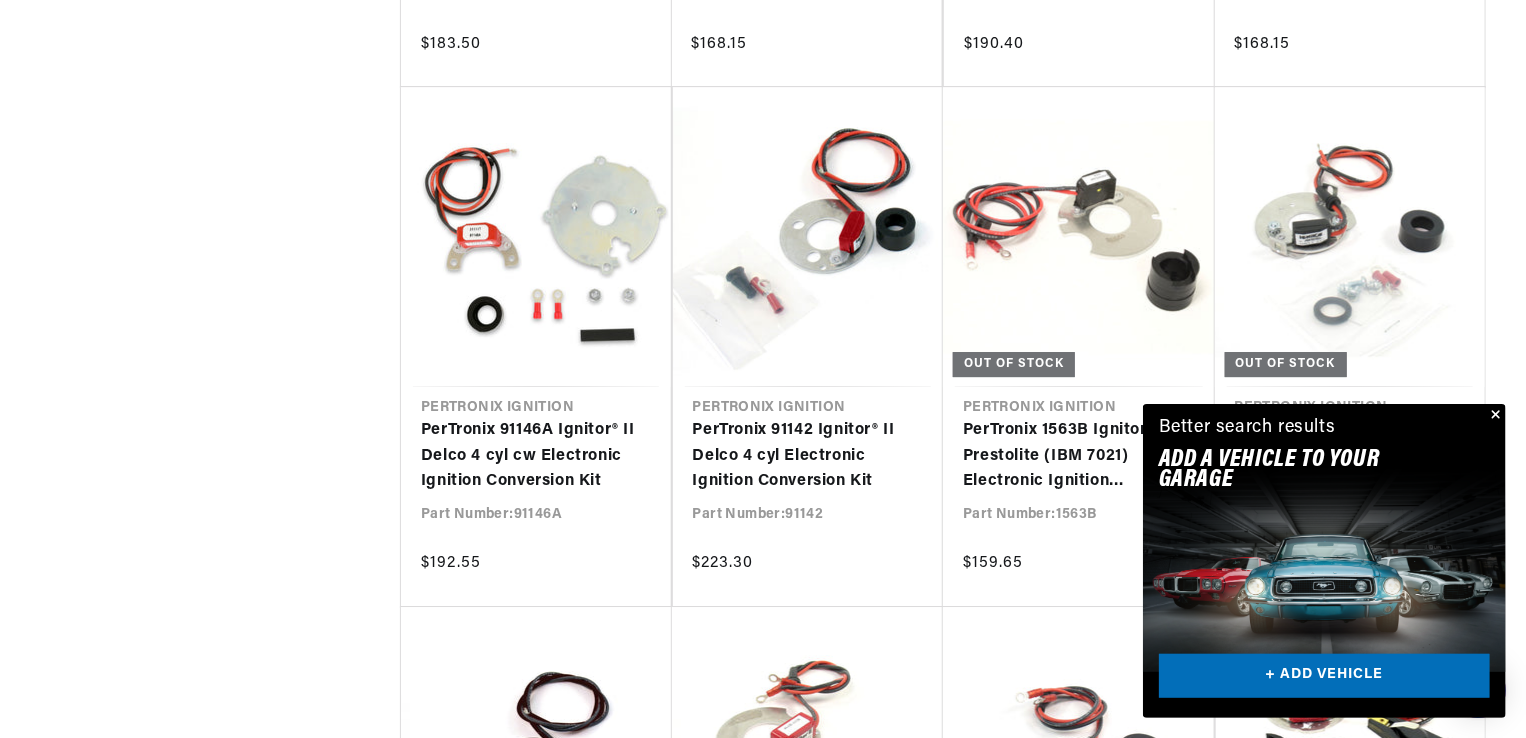 click at bounding box center (1494, 416) 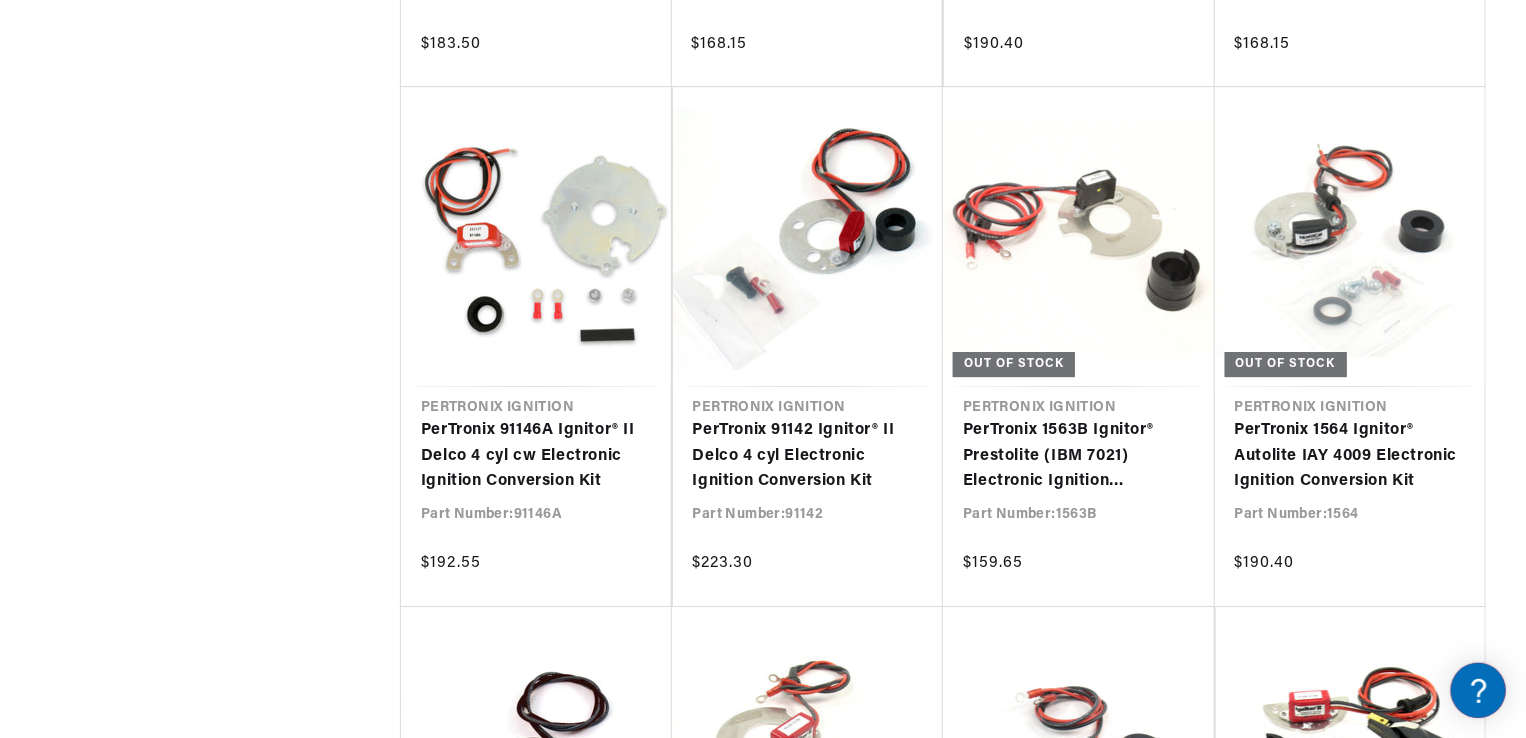 scroll, scrollTop: 0, scrollLeft: 746, axis: horizontal 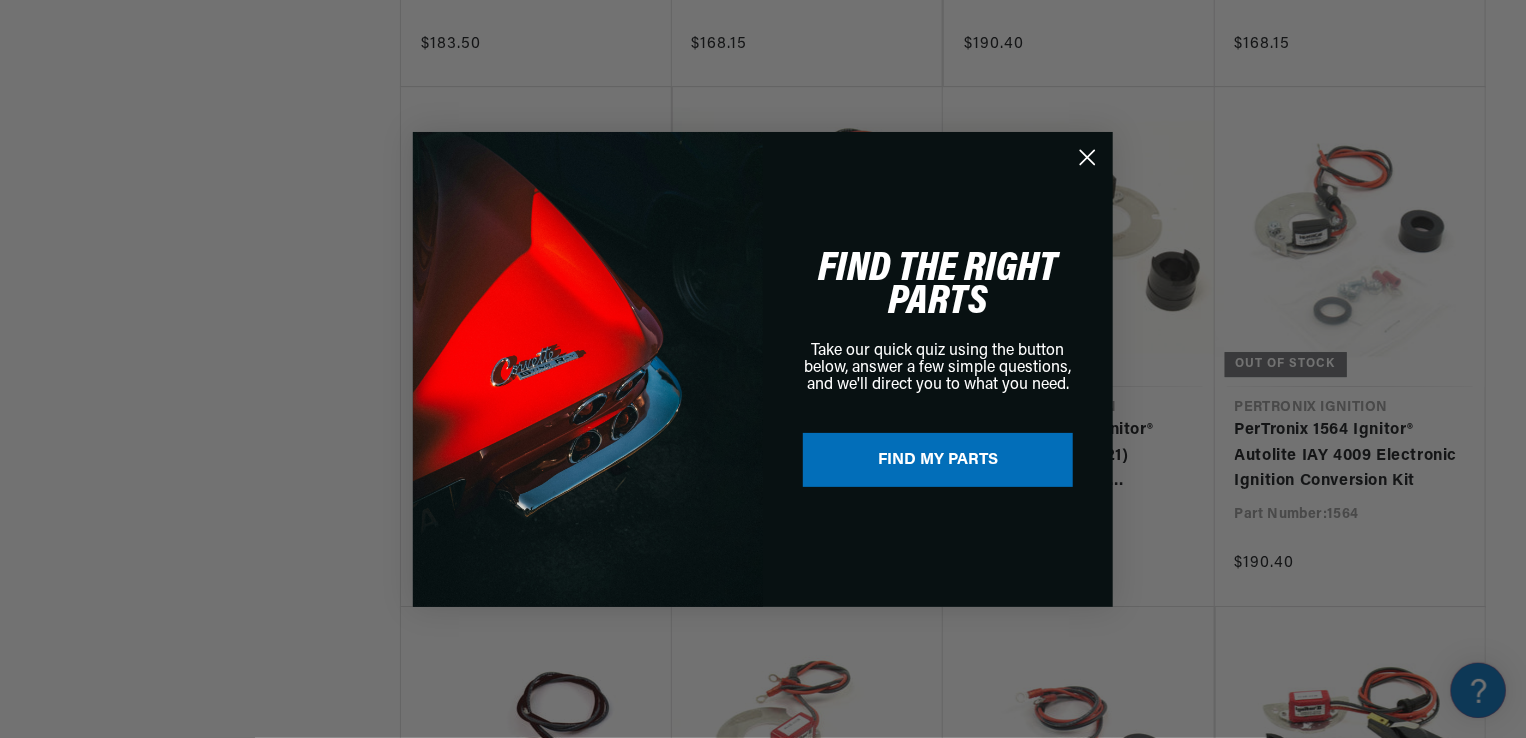 click 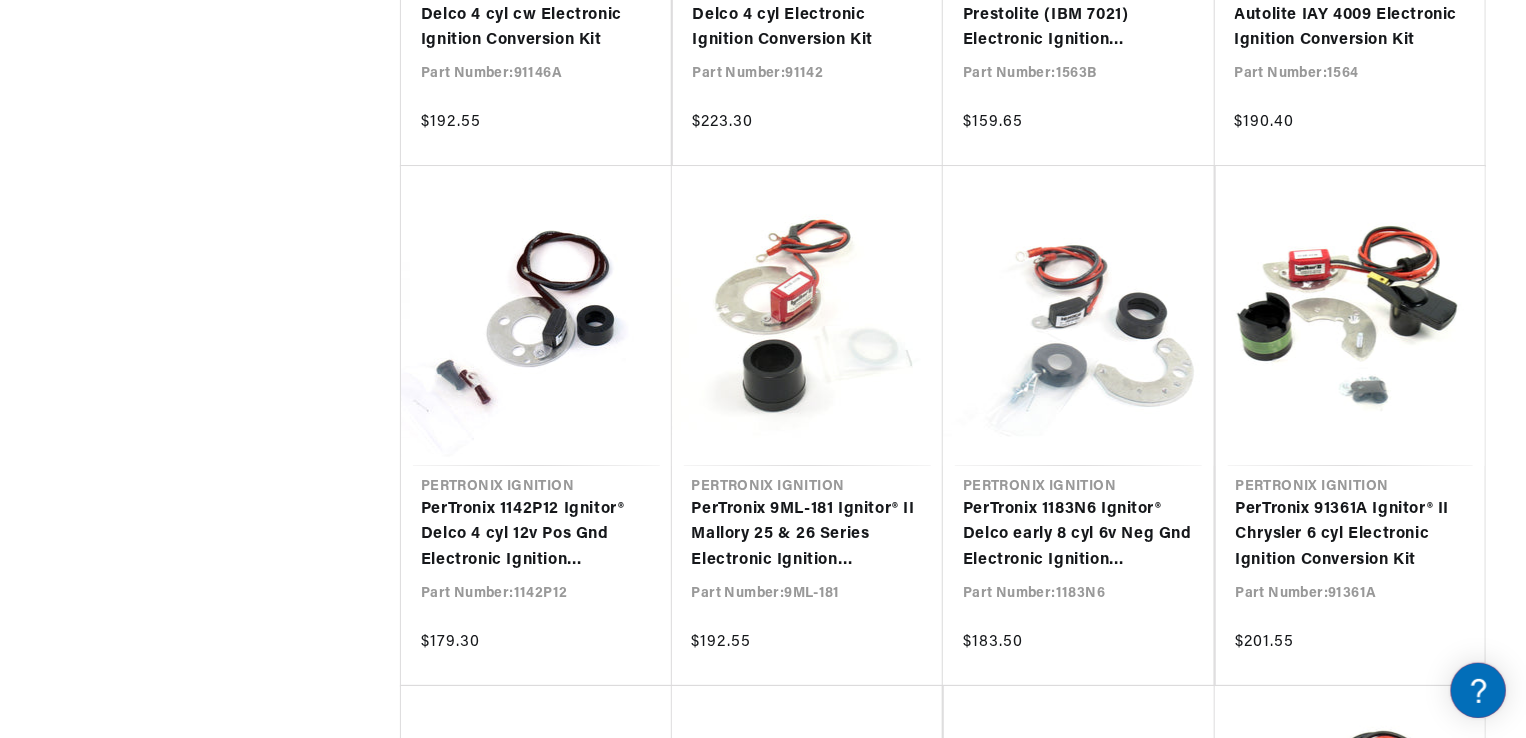 scroll, scrollTop: 3492, scrollLeft: 0, axis: vertical 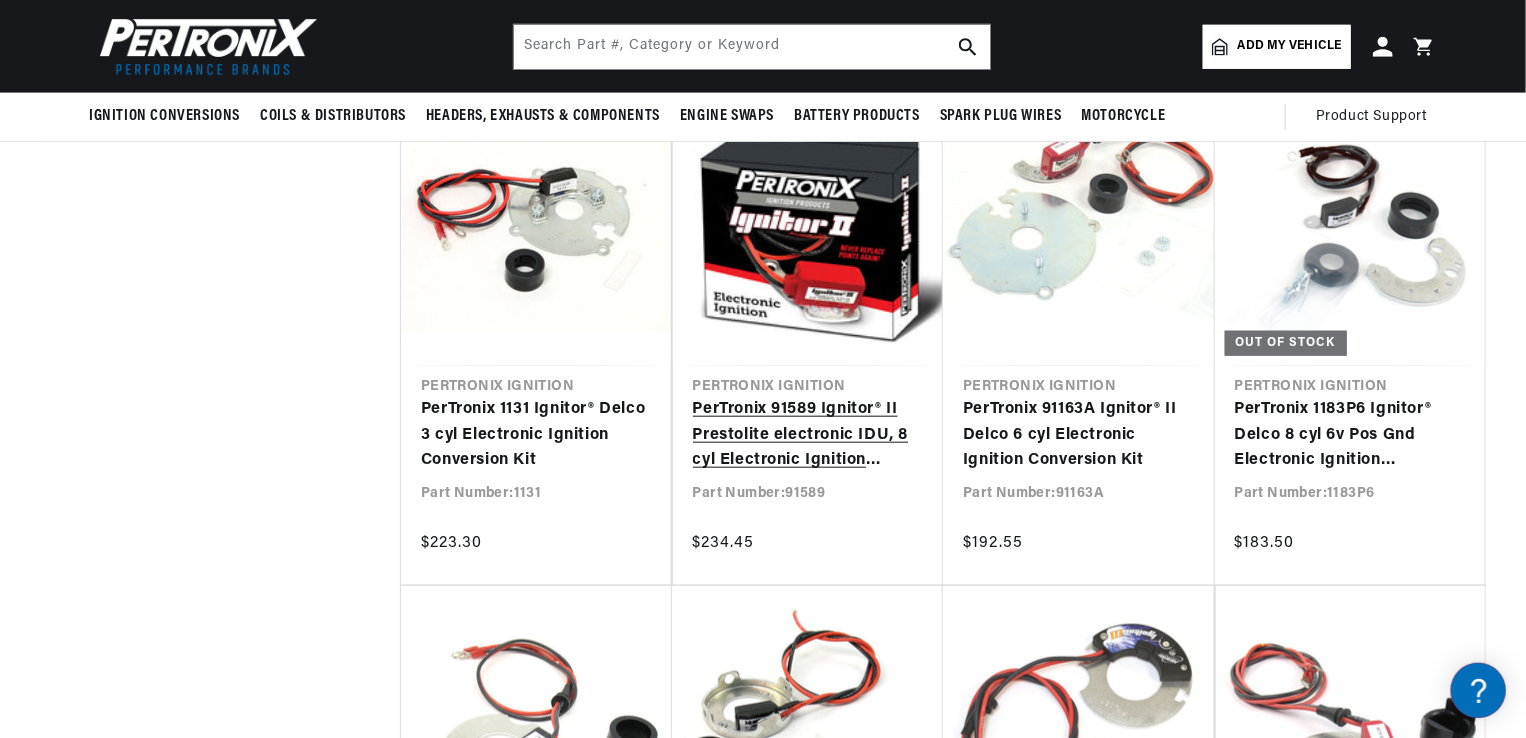 click on "PerTronix 91589 Ignitor® II Prestolite electronic IDU, 8 cyl Electronic Ignition Conversion Kit" at bounding box center [808, 435] 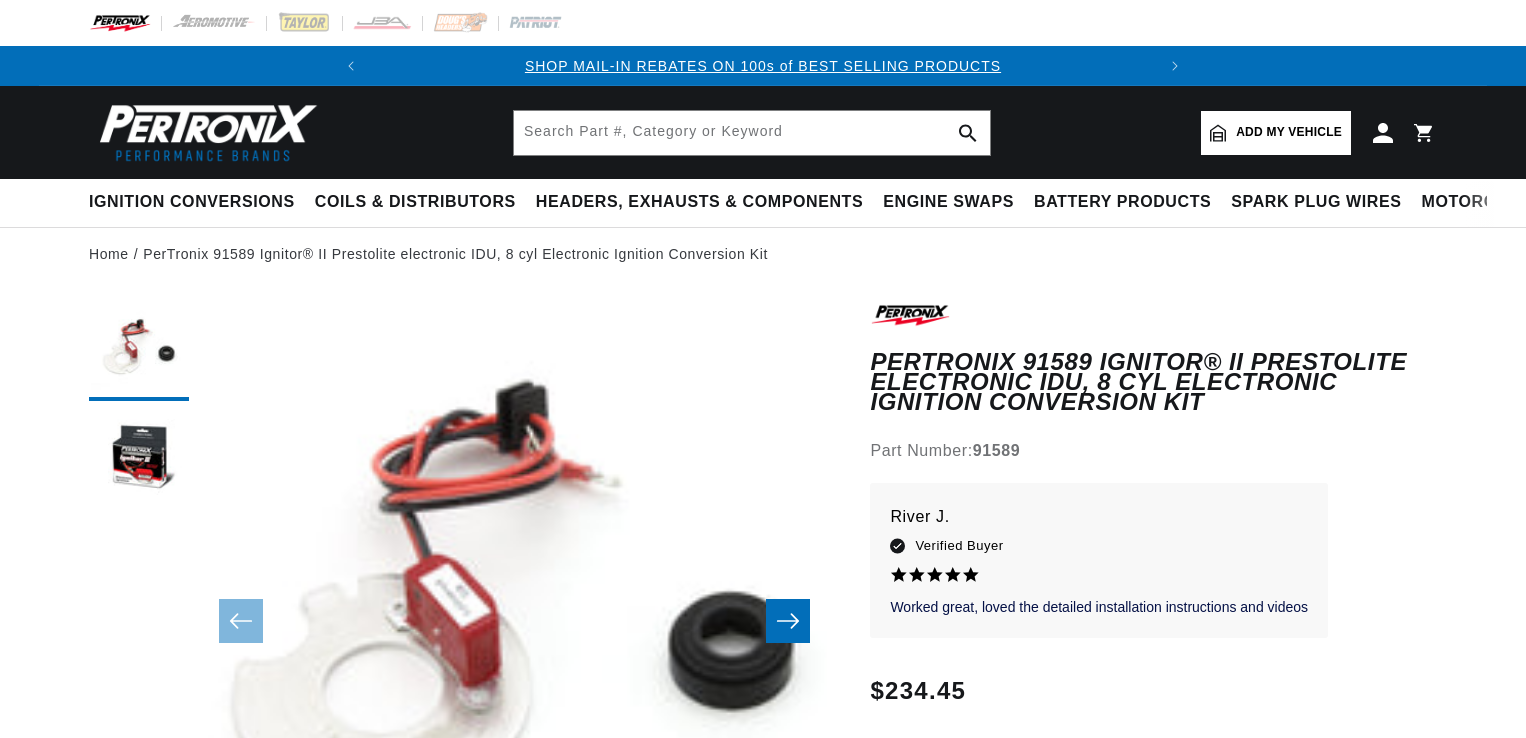 scroll, scrollTop: 0, scrollLeft: 0, axis: both 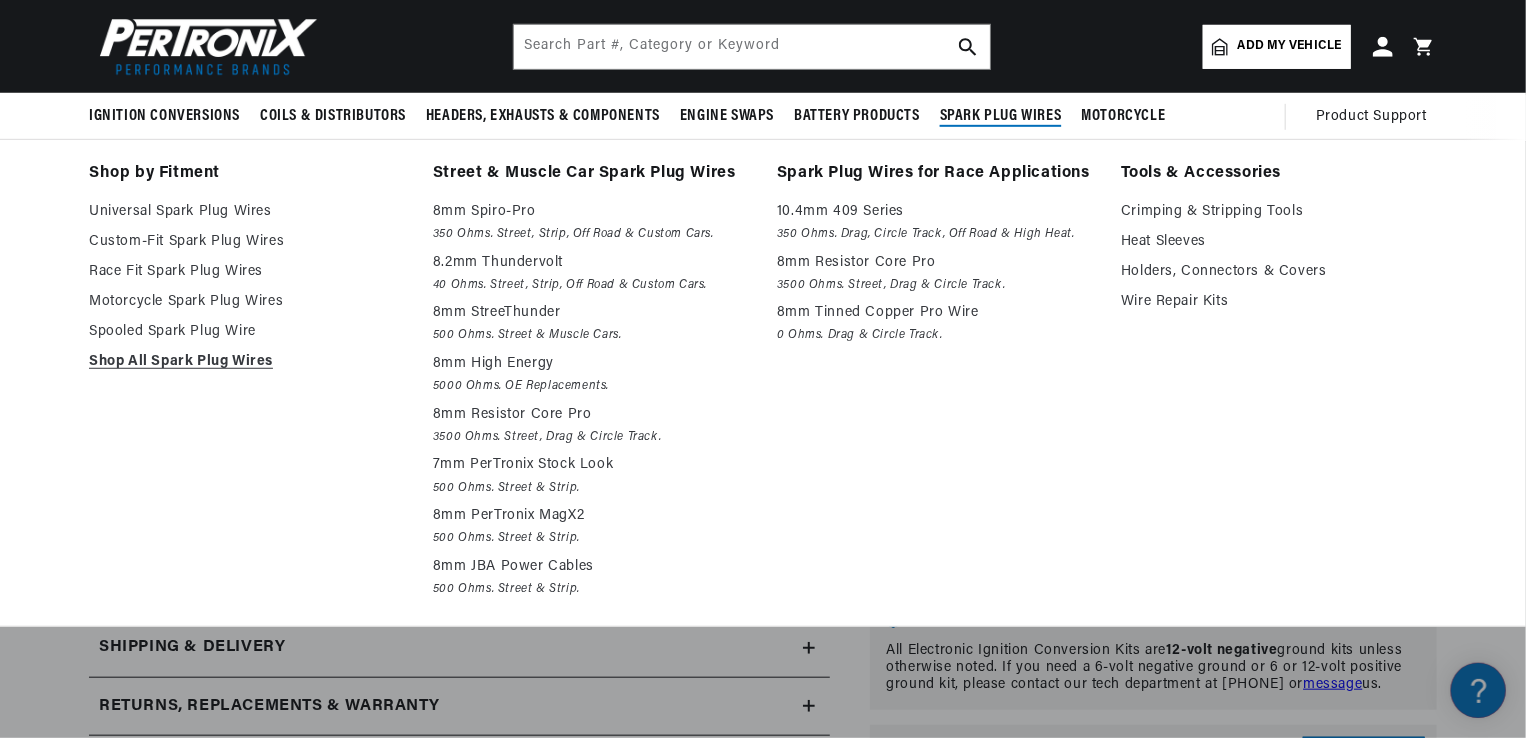 click on "Tools & Accessories
Crimping & Stripping Tools
Heat Sleeves
Holders, Connectors & Covers
Wire Repair Kits" at bounding box center [1279, 382] 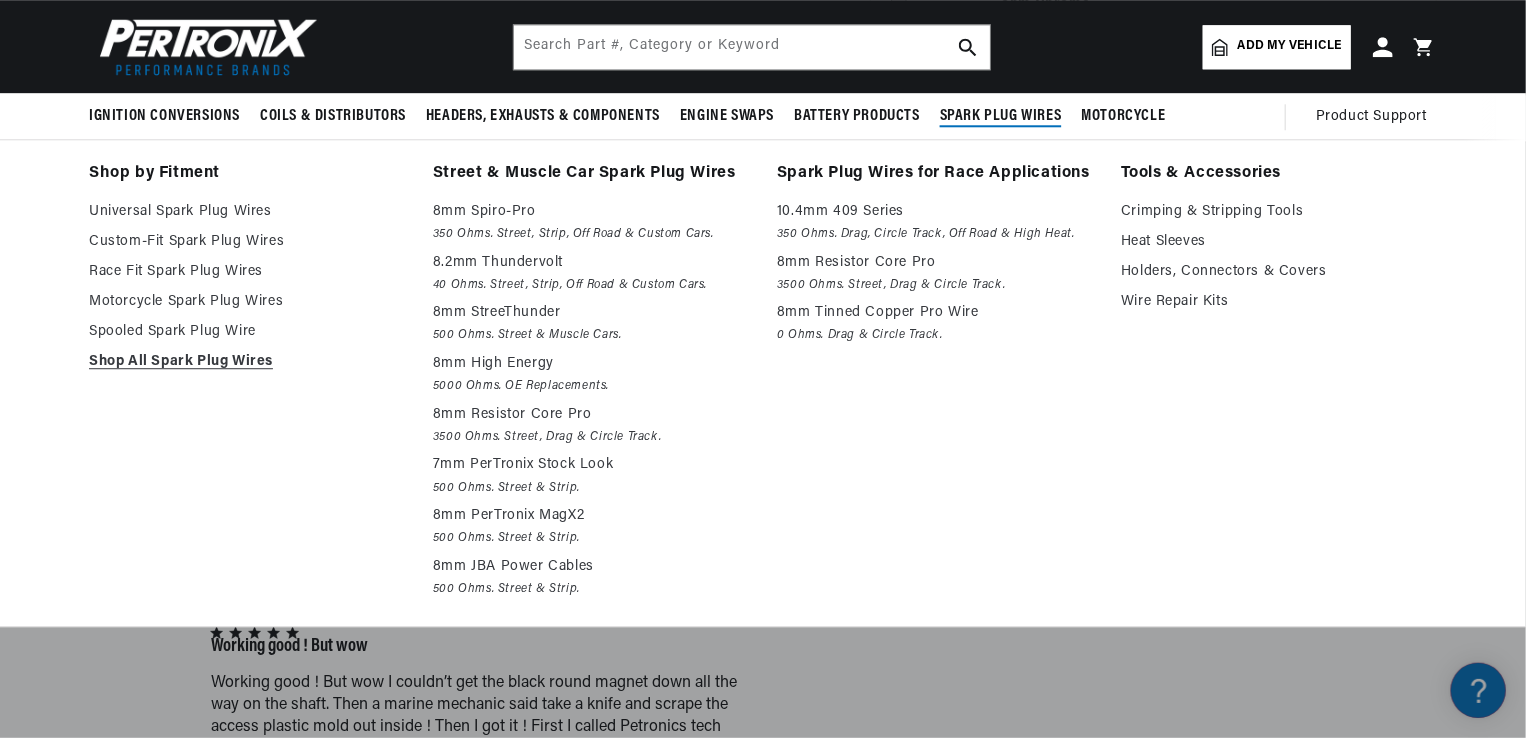 scroll, scrollTop: 3162, scrollLeft: 0, axis: vertical 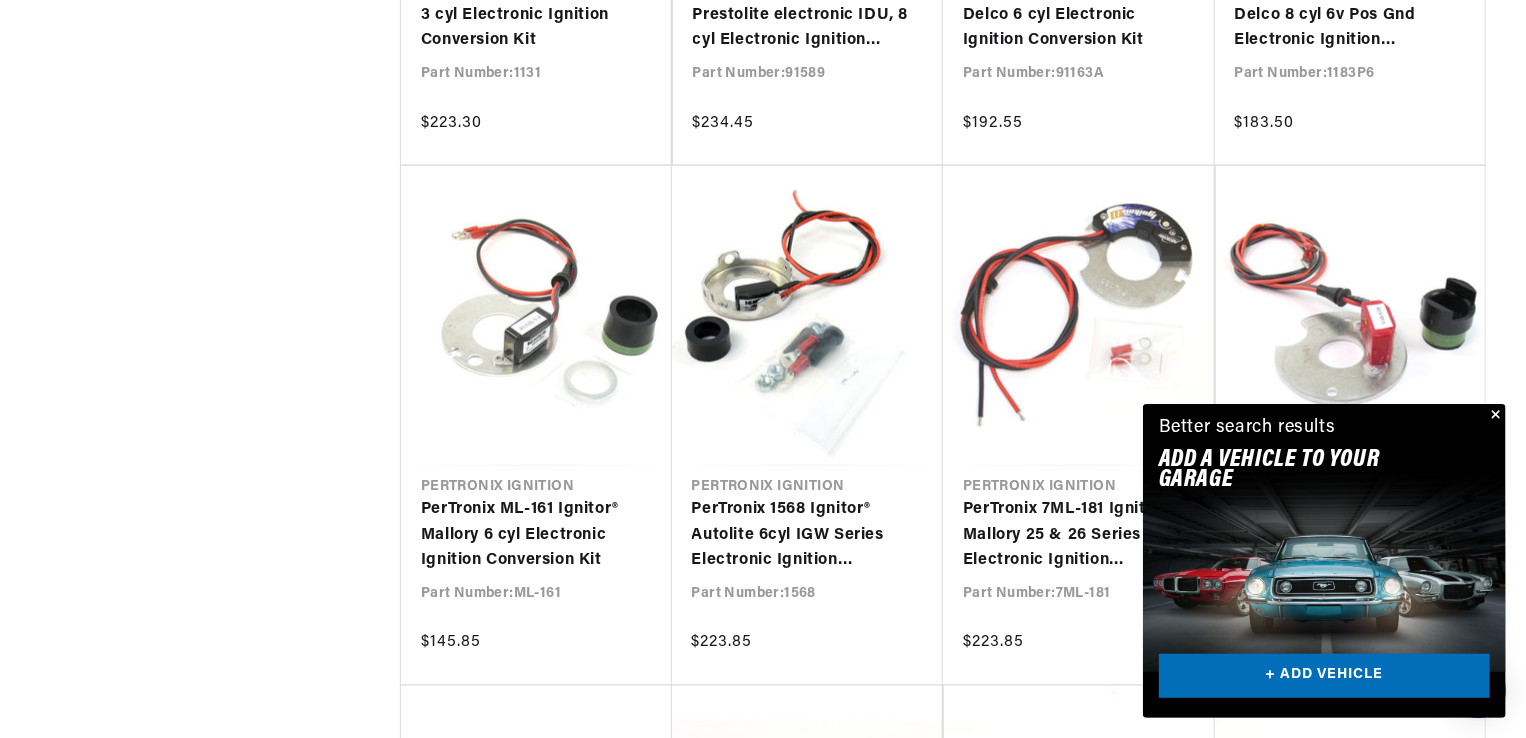 click at bounding box center (1494, 416) 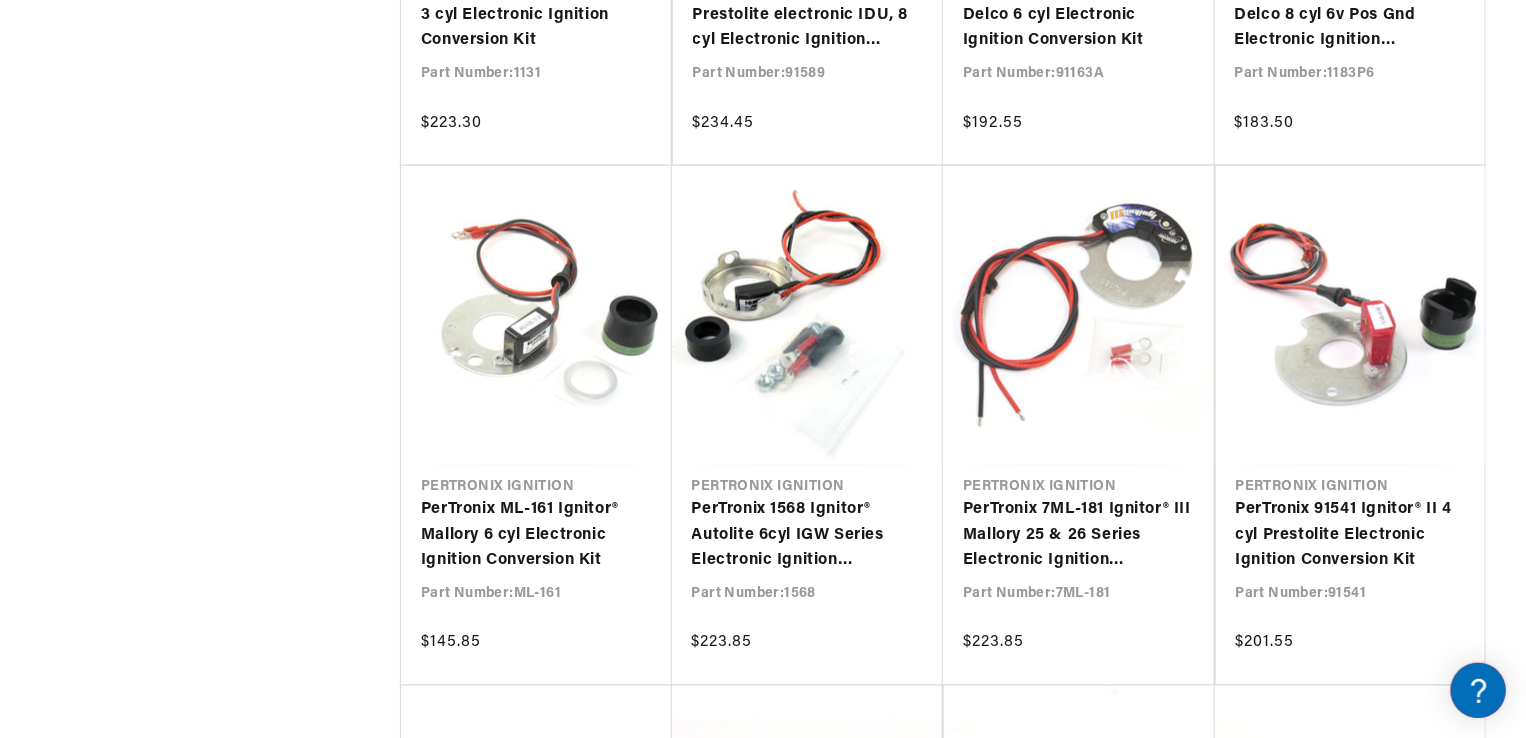 scroll, scrollTop: 0, scrollLeft: 746, axis: horizontal 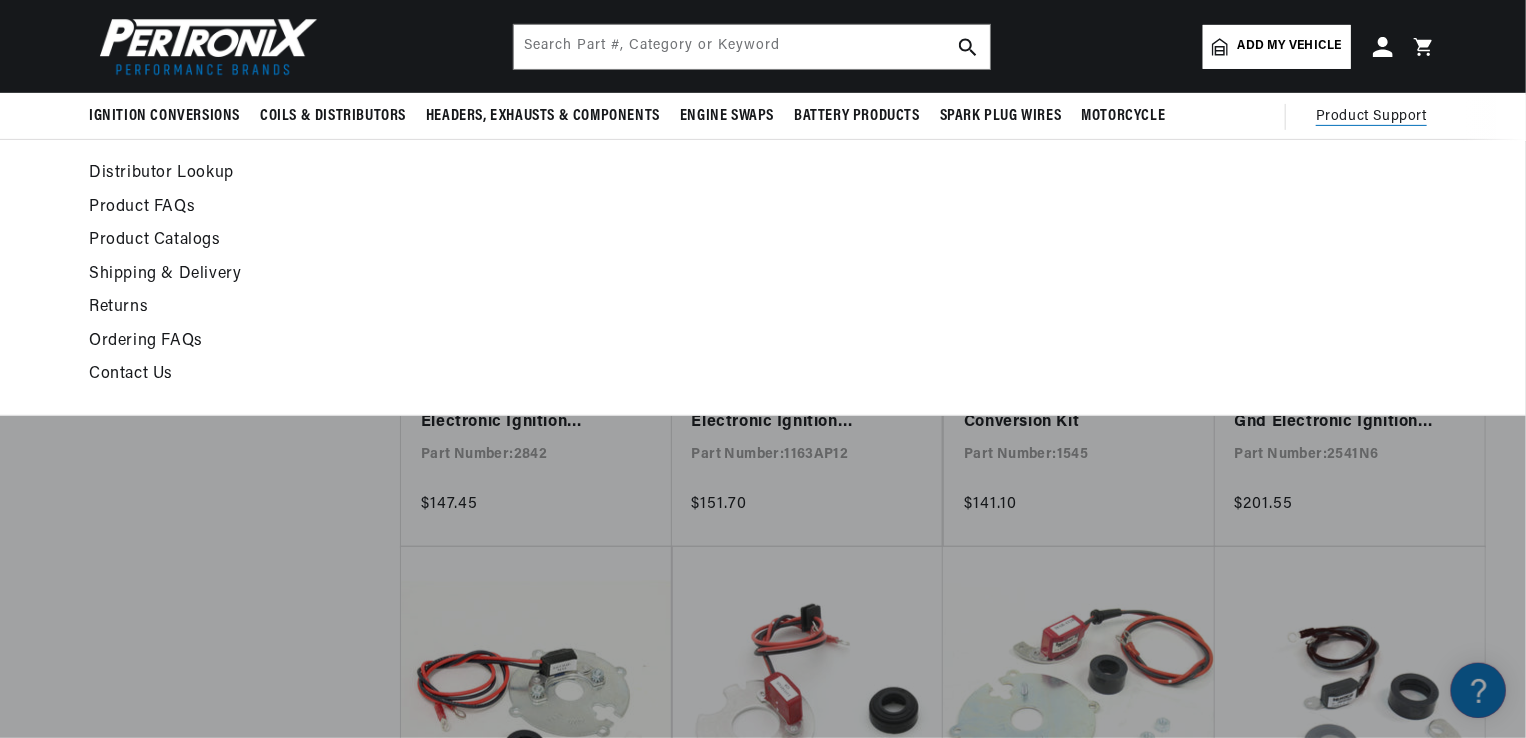 click on "Product Support" at bounding box center (1371, 117) 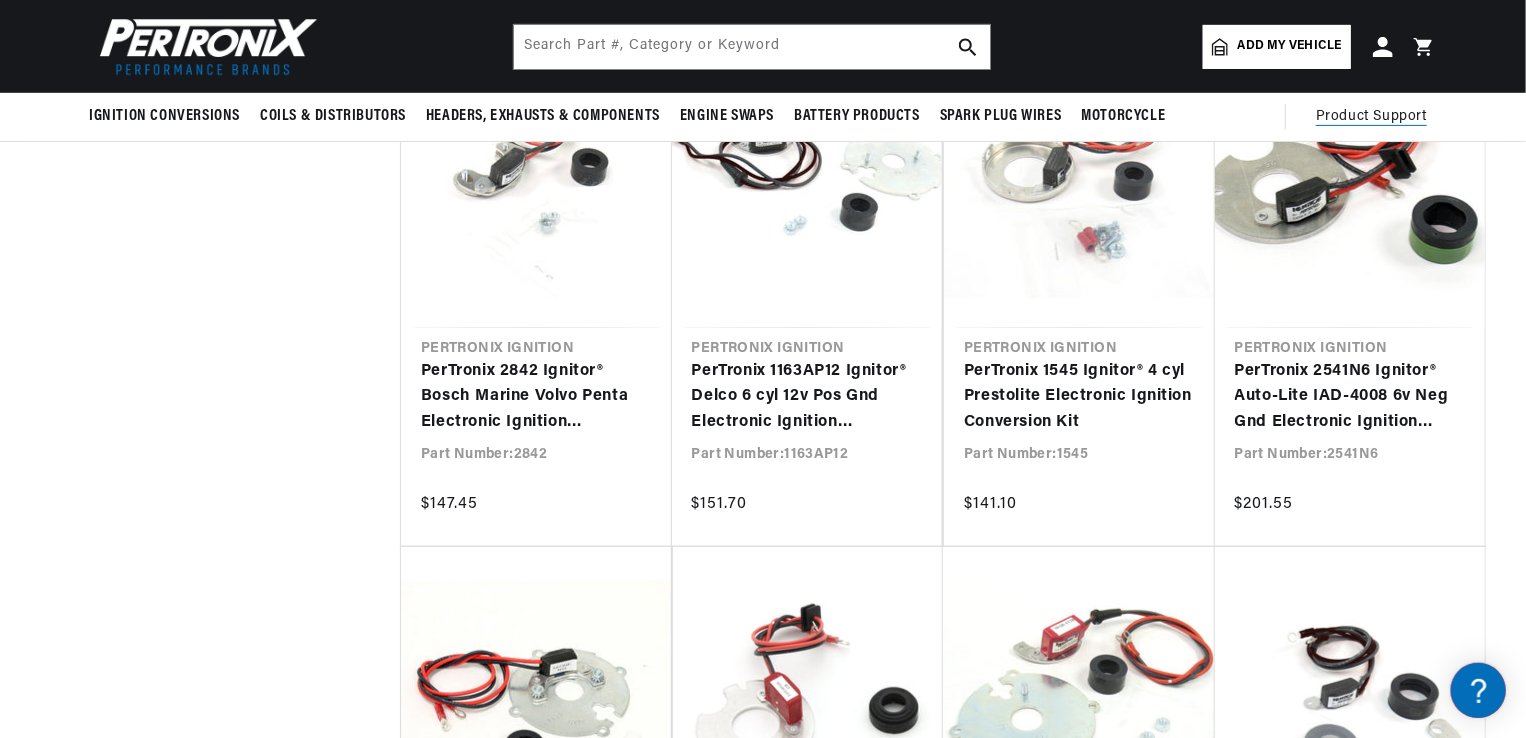 scroll, scrollTop: 0, scrollLeft: 746, axis: horizontal 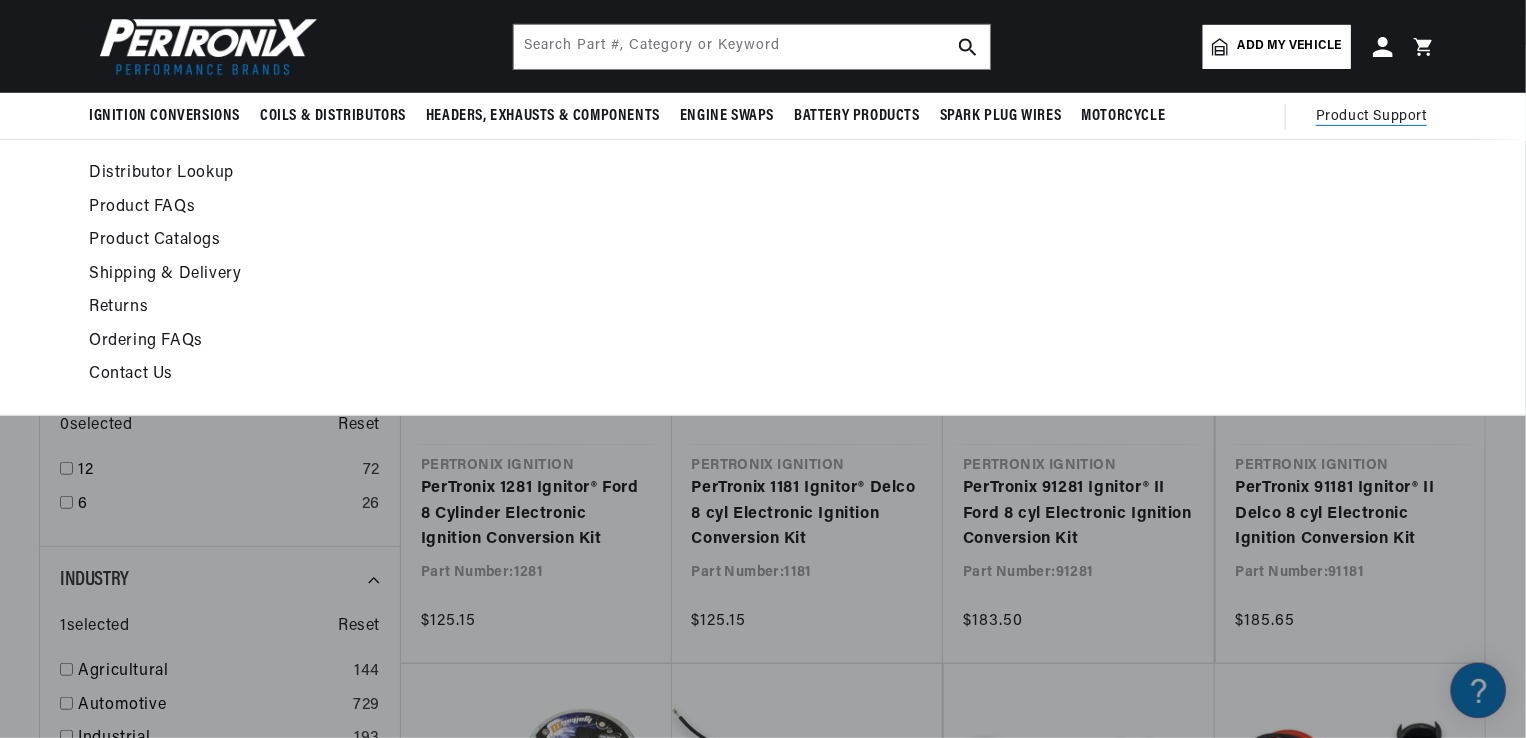 click on "Contact Us" at bounding box center [580, 375] 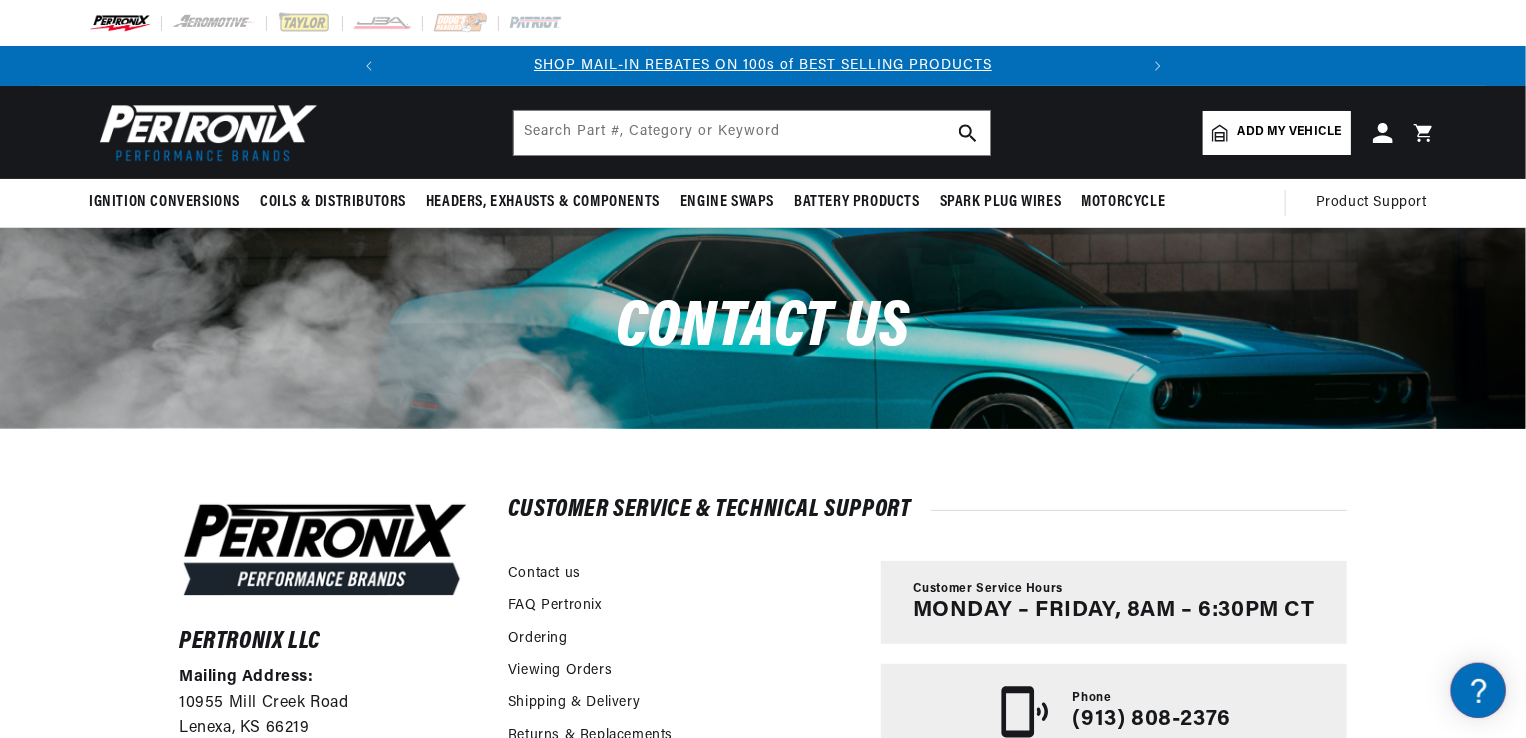 scroll, scrollTop: 107, scrollLeft: 0, axis: vertical 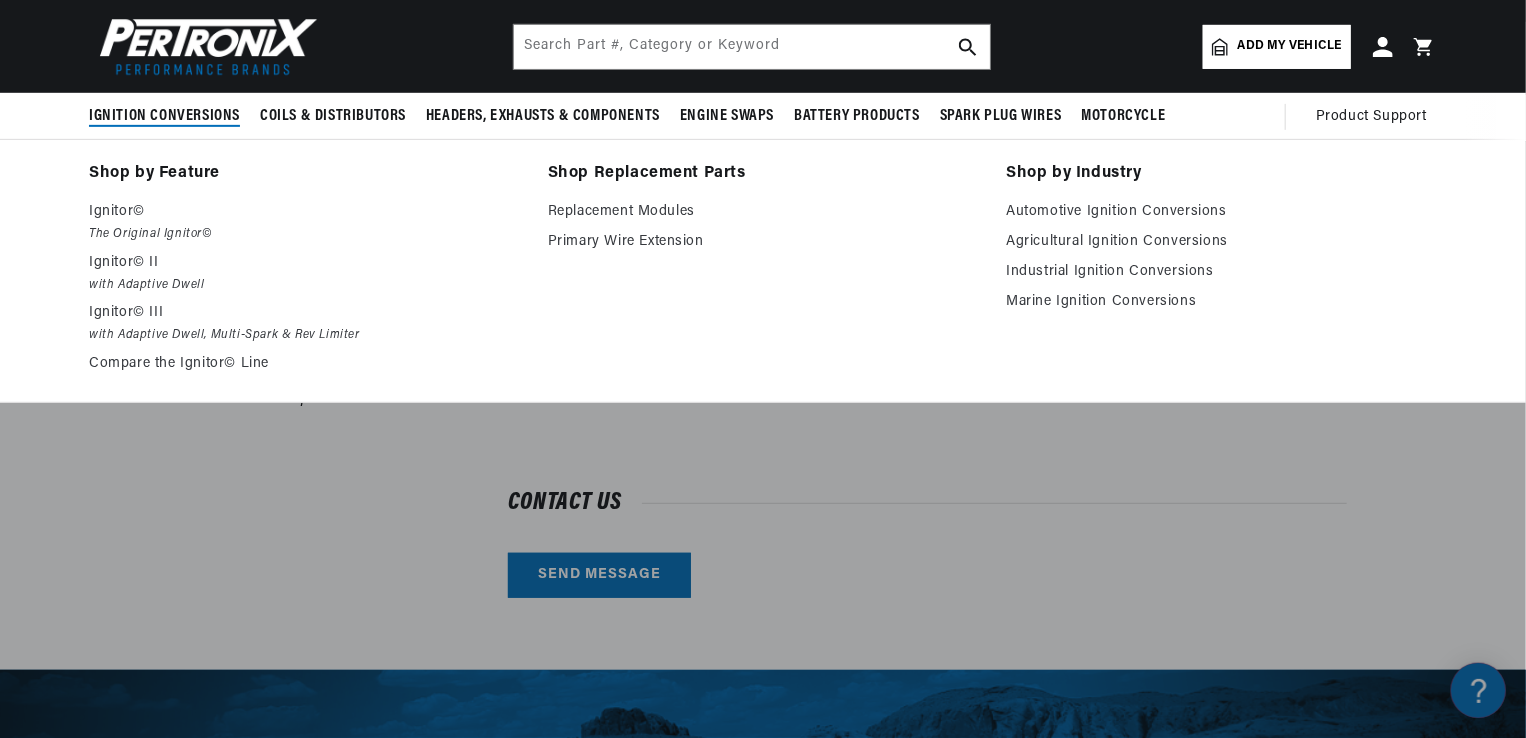 click on "Ignition Conversions" at bounding box center [164, 116] 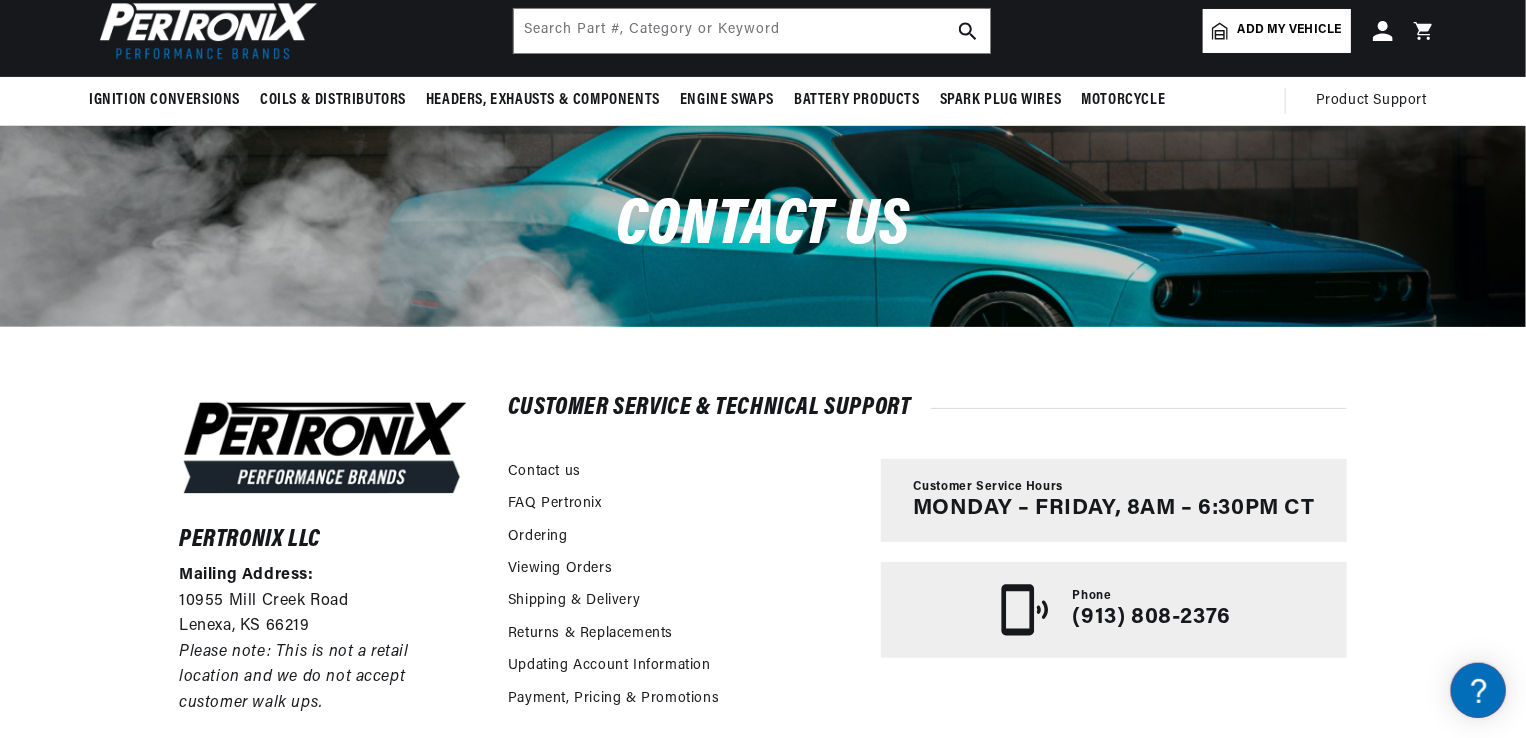 scroll, scrollTop: 0, scrollLeft: 0, axis: both 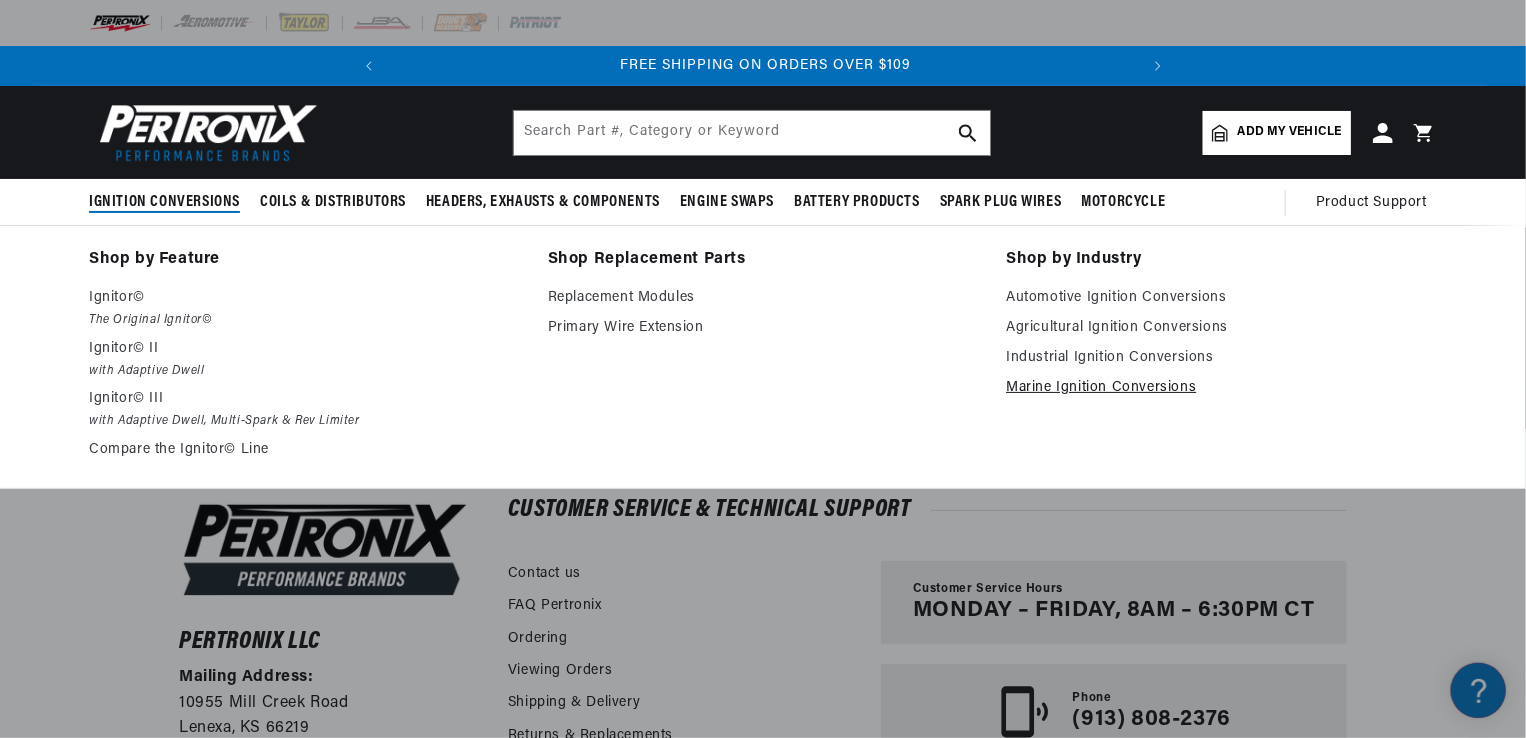 click on "Marine Ignition Conversions" at bounding box center [1221, 388] 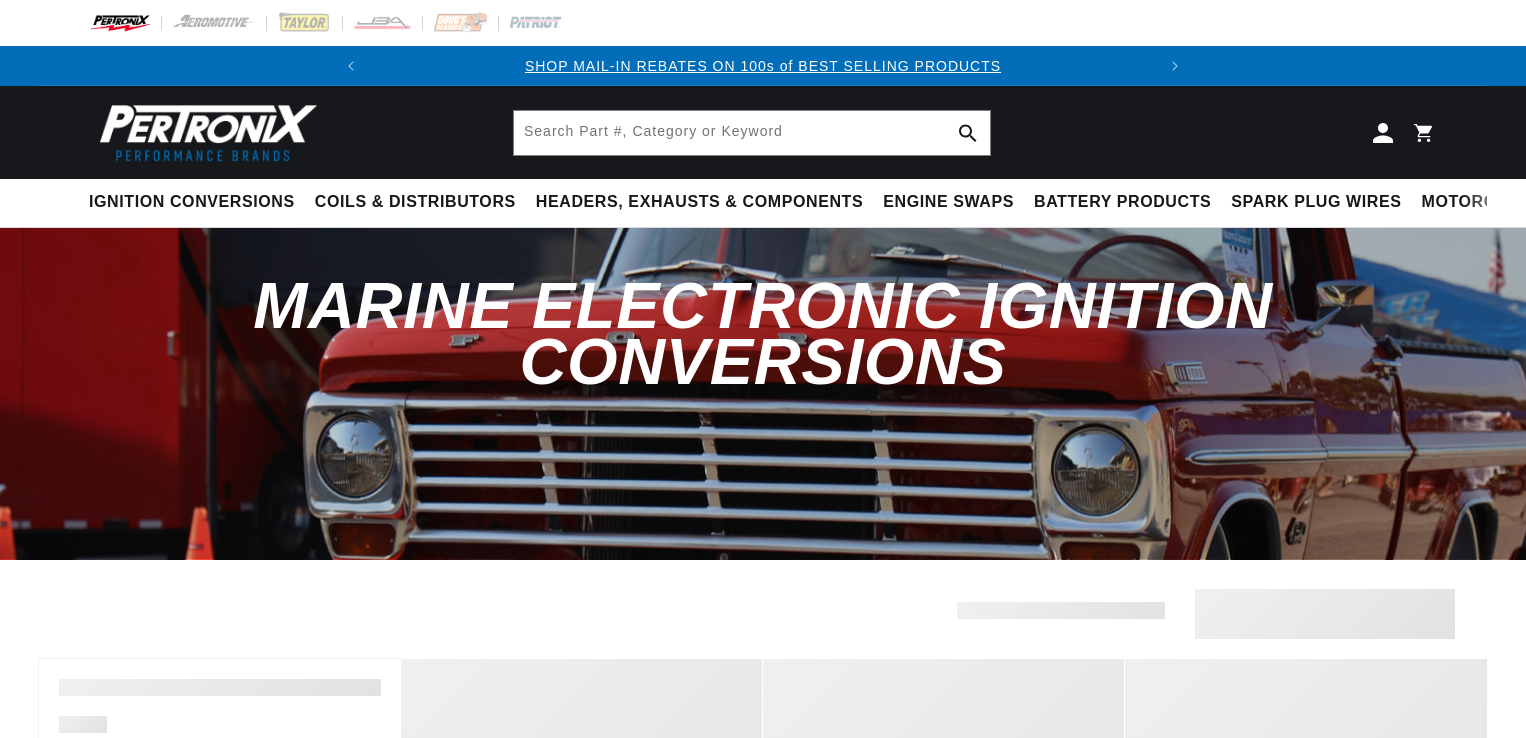 scroll, scrollTop: 0, scrollLeft: 0, axis: both 